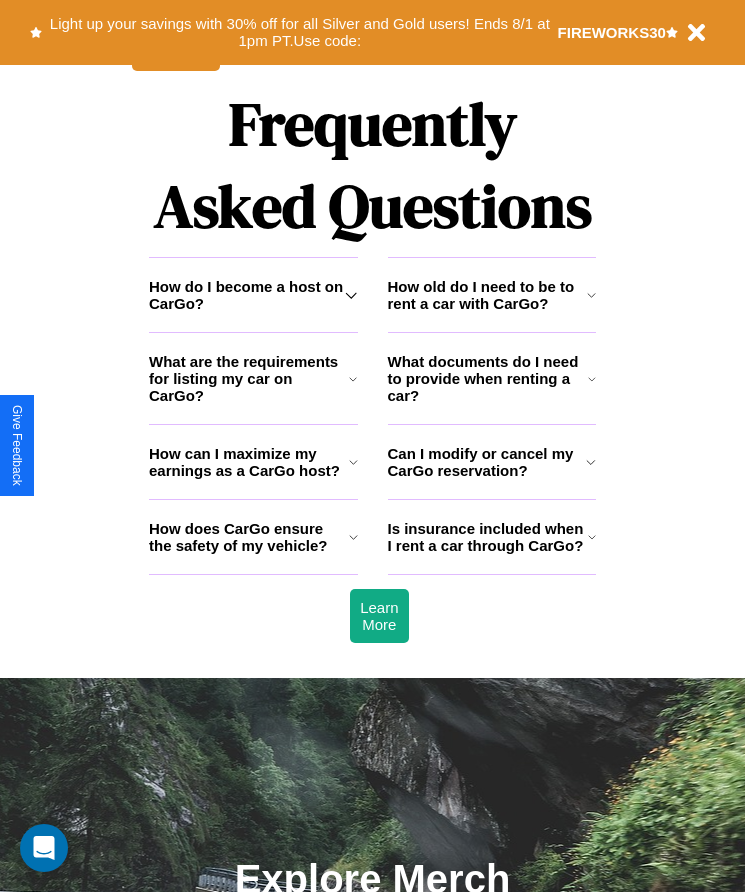 scroll, scrollTop: 2608, scrollLeft: 0, axis: vertical 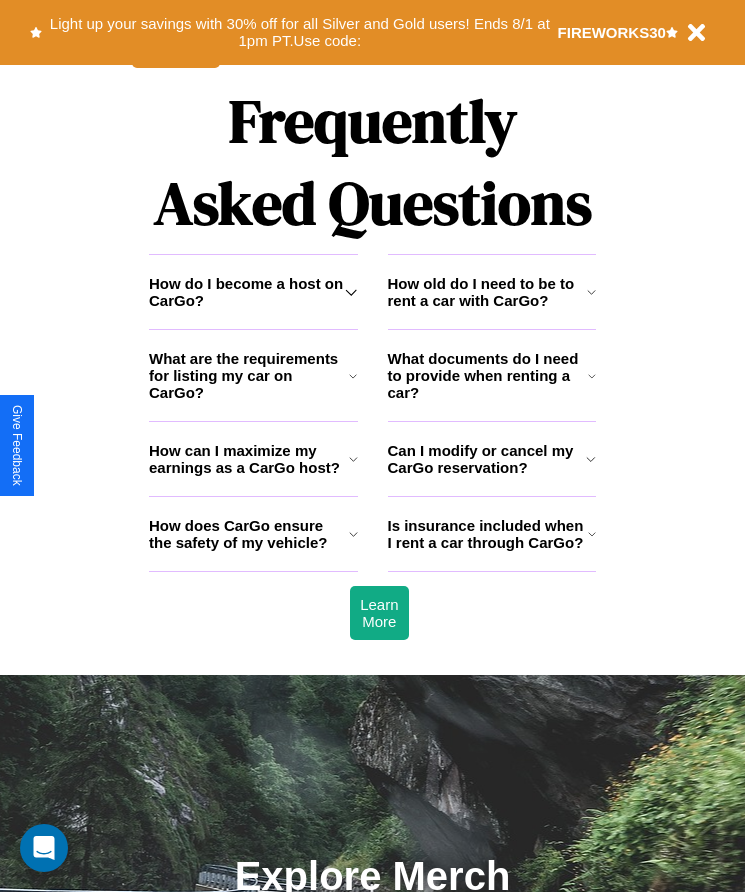 click on "How do I become a host on CarGo?" at bounding box center (247, 292) 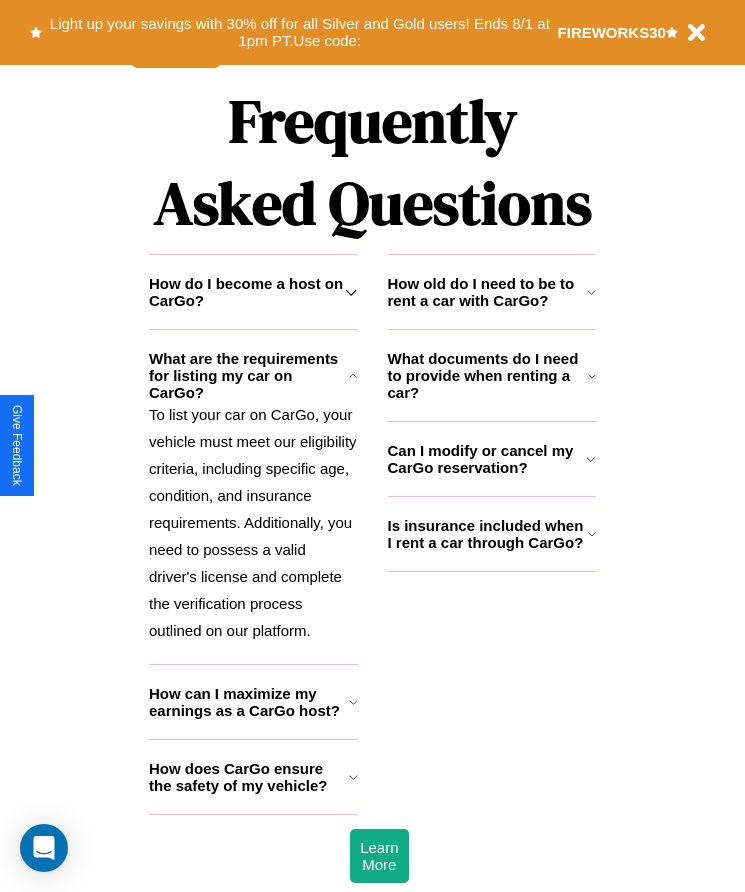 click on "How old do I need to be to rent a car with CarGo?" at bounding box center (487, 292) 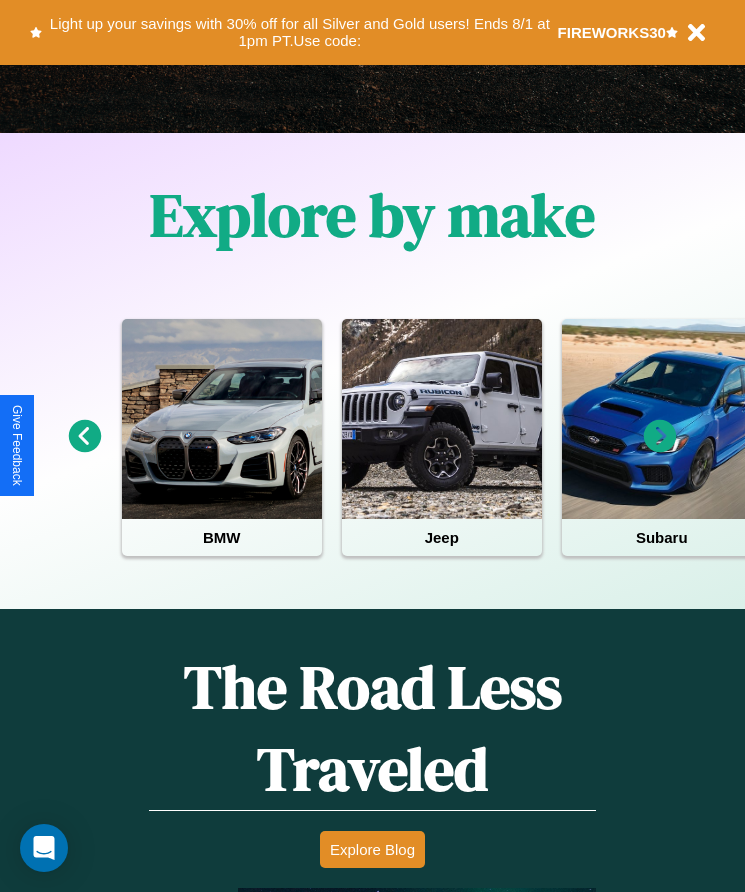 scroll, scrollTop: 334, scrollLeft: 0, axis: vertical 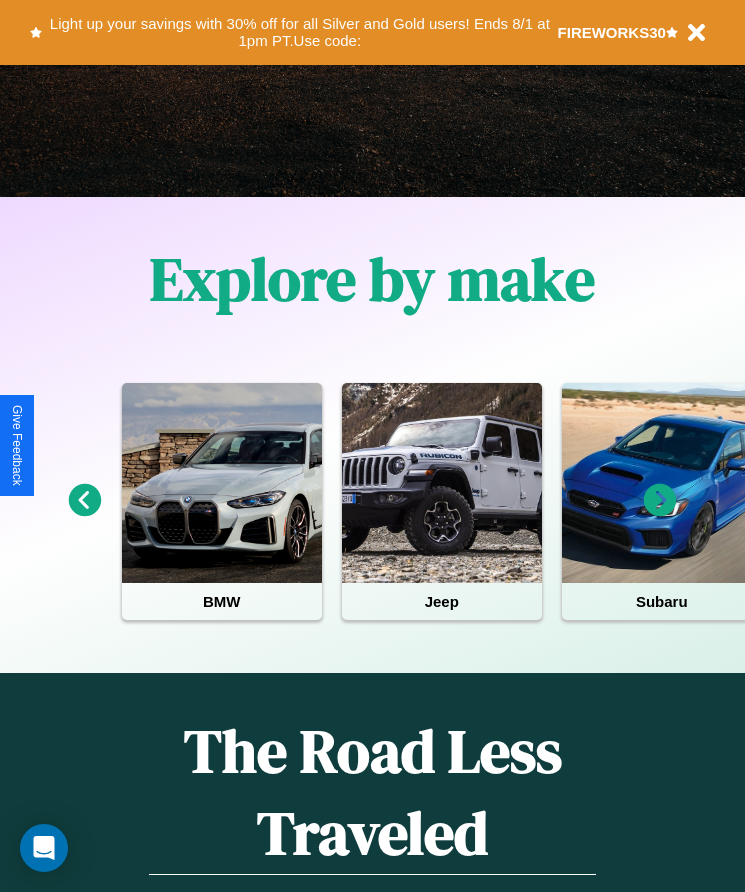 click 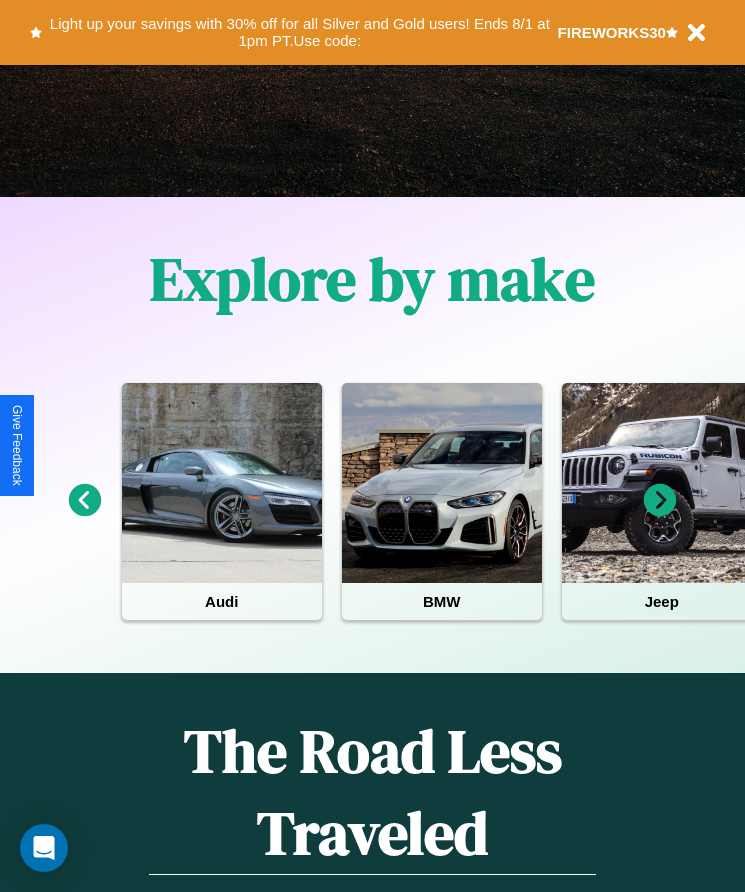 click 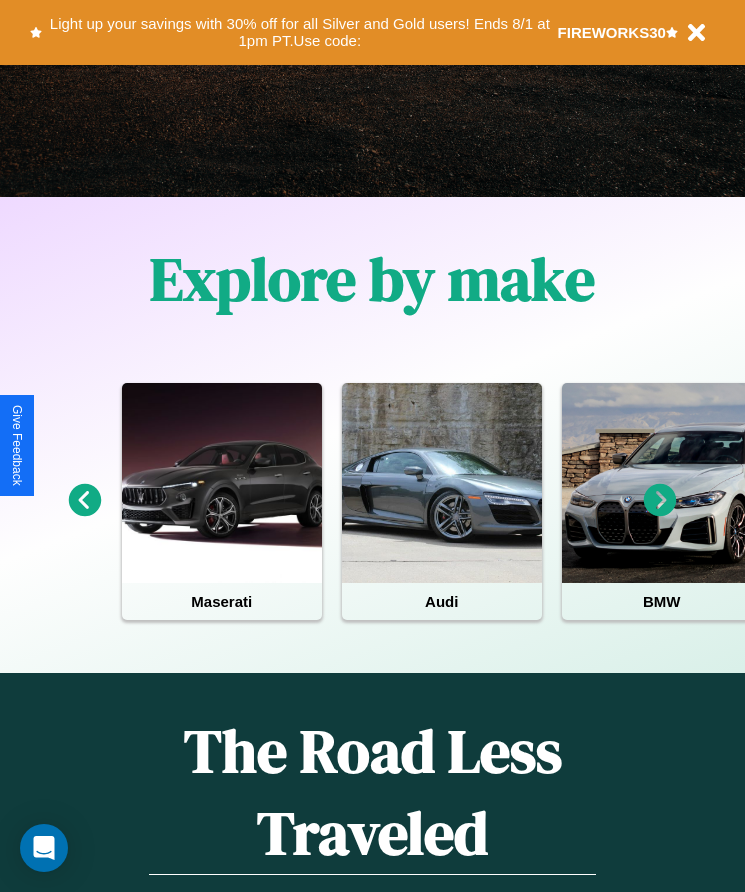click 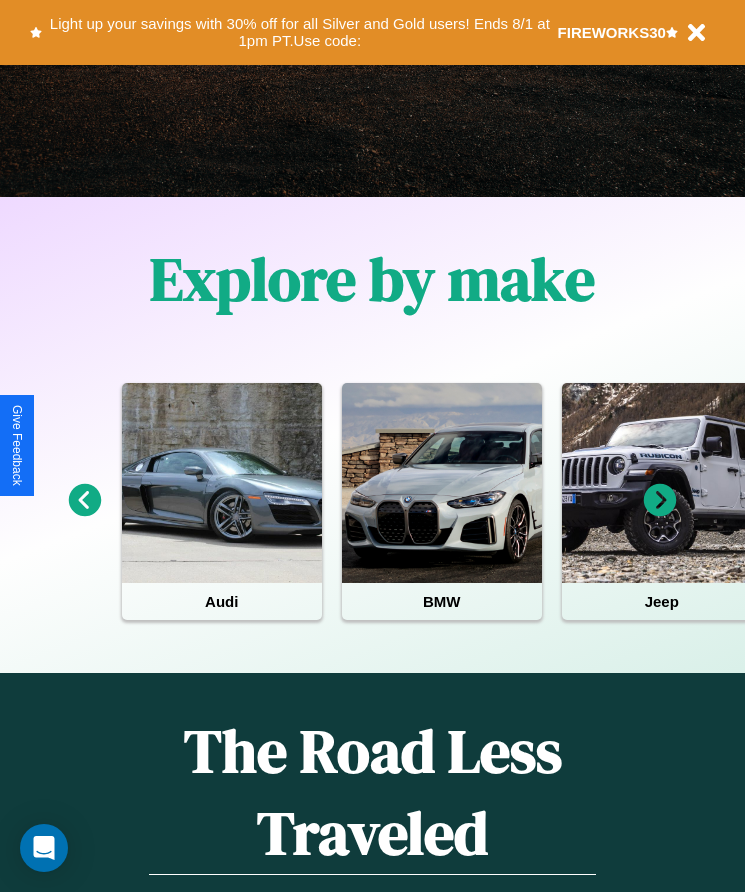 click 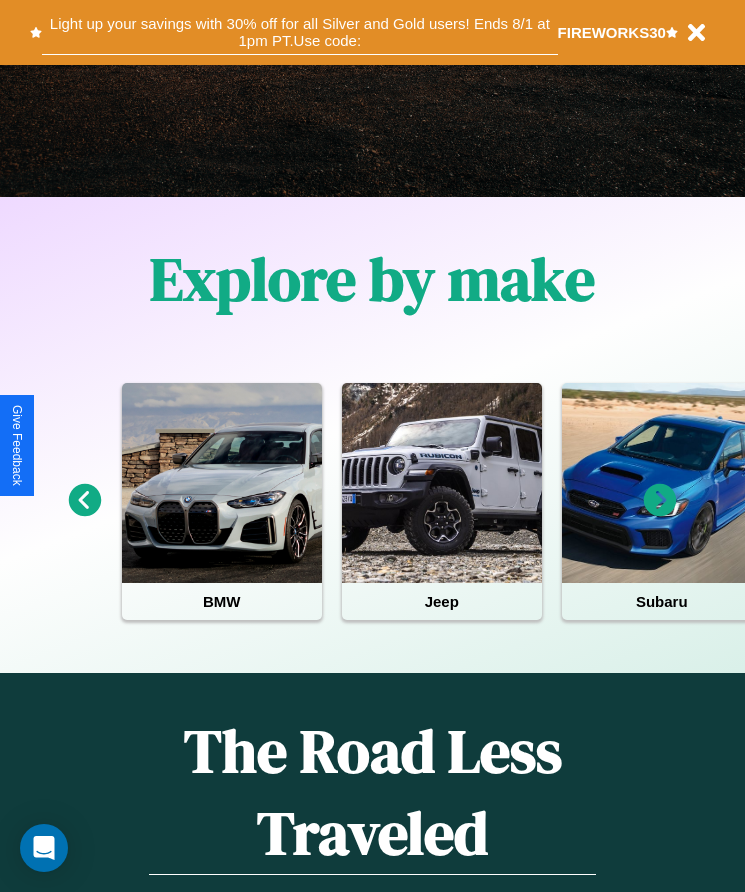 click on "Light up your savings with 30% off for all Silver and Gold users! Ends 8/1 at 1pm PT.  Use code:" at bounding box center (299, 32) 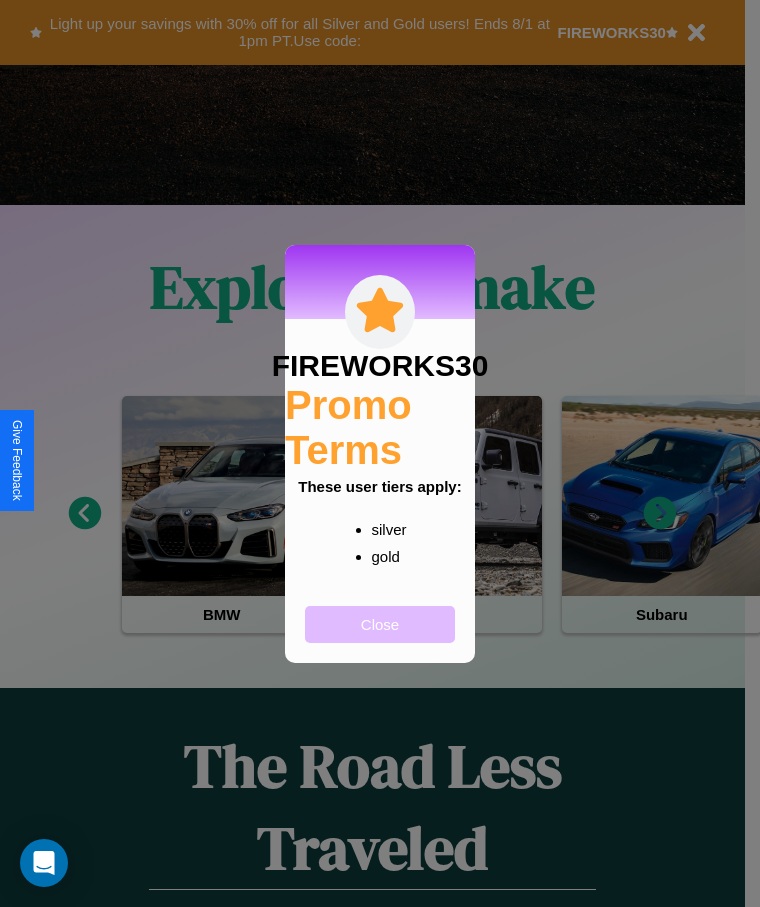 click on "Close" at bounding box center (380, 624) 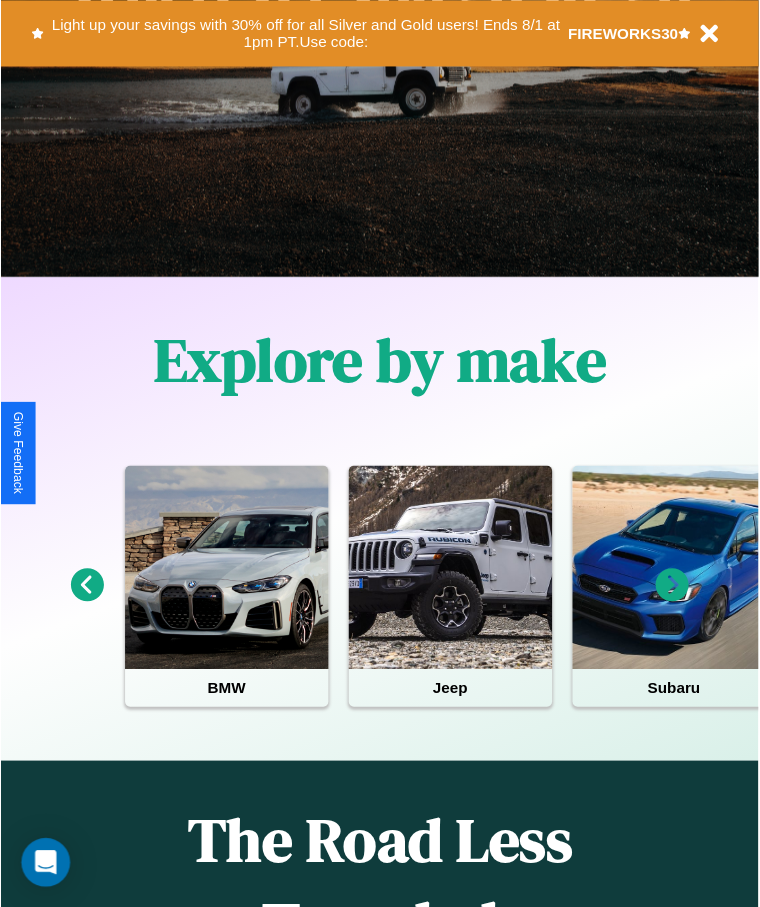 scroll, scrollTop: 0, scrollLeft: 0, axis: both 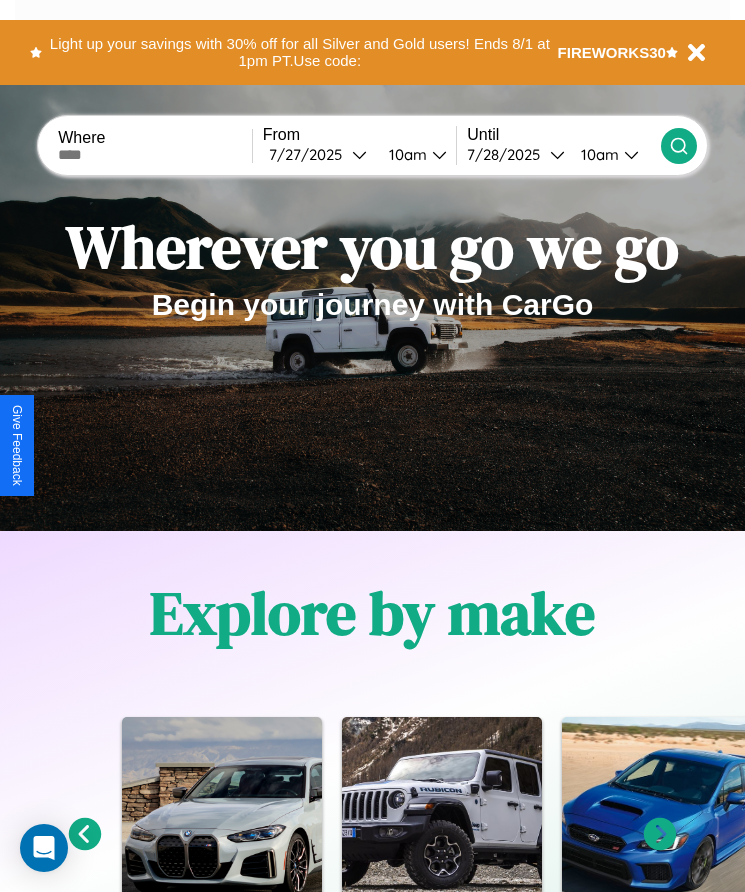 click at bounding box center (155, 155) 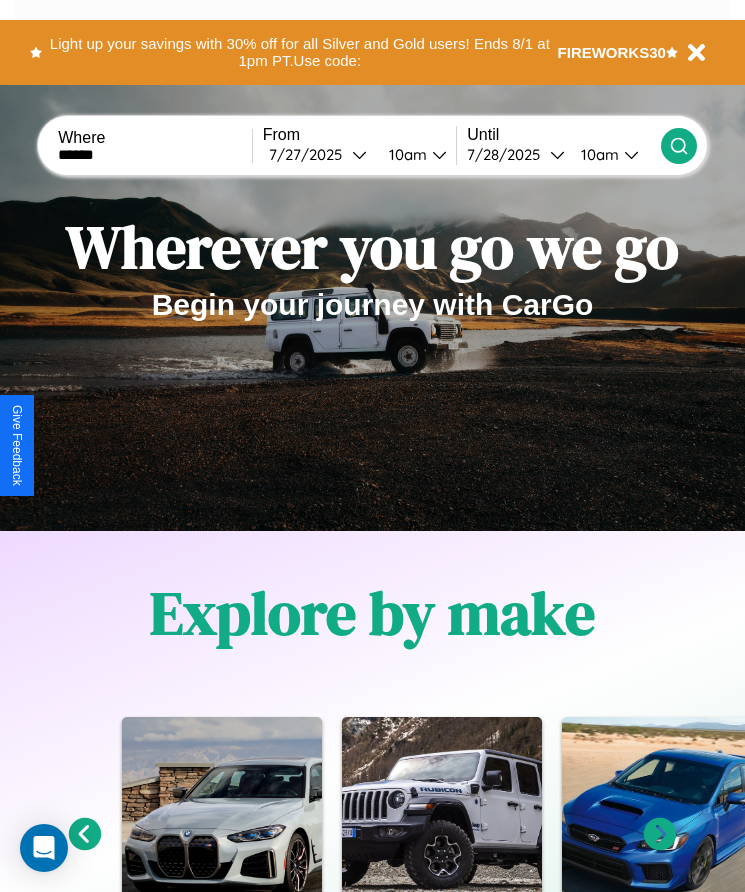type on "******" 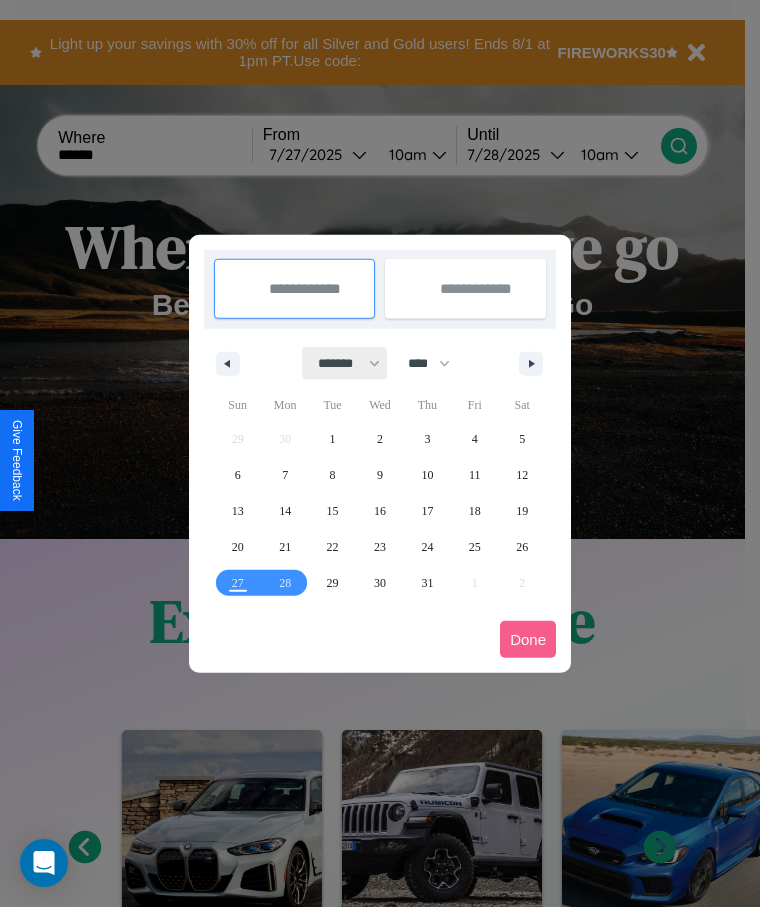 click on "******* ******** ***** ***** *** **** **** ****** ********* ******* ******** ********" at bounding box center (345, 363) 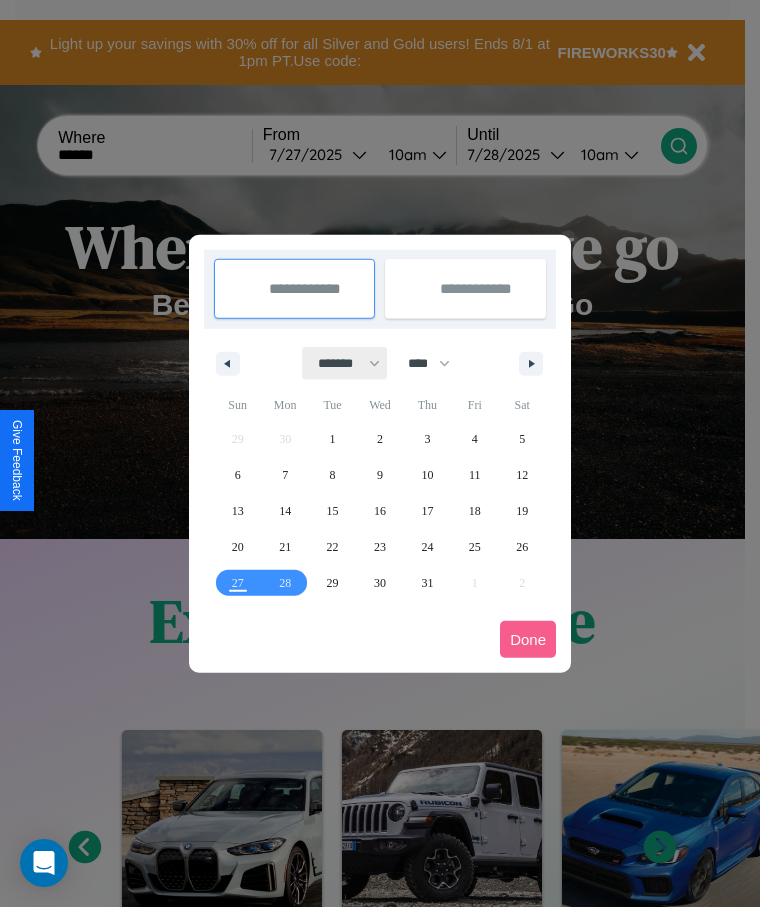 select on "*" 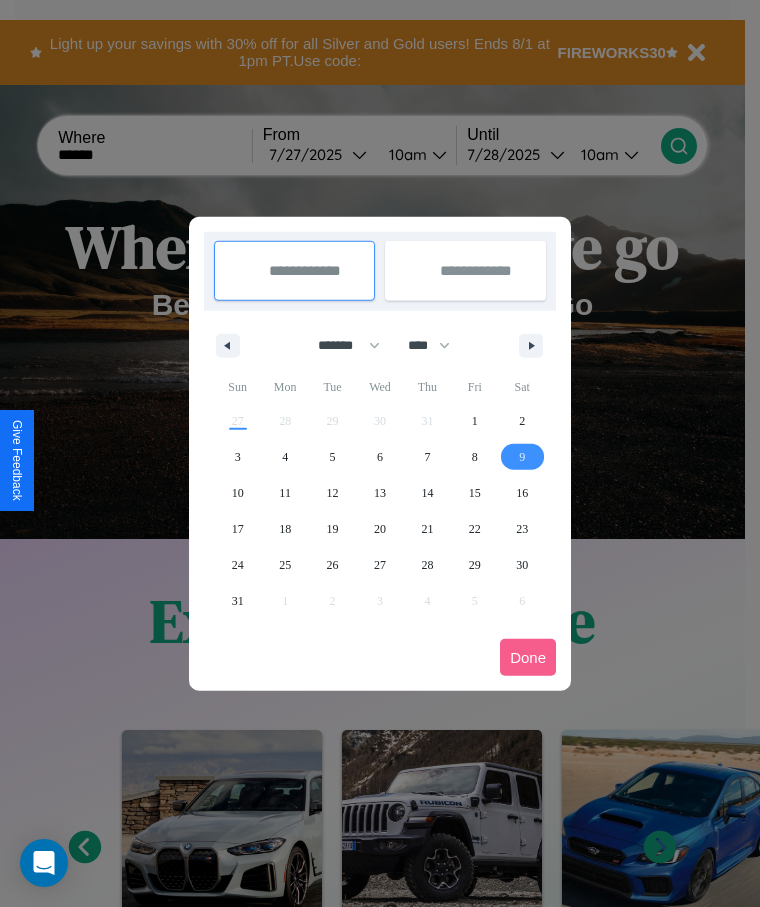 click on "9" at bounding box center (522, 457) 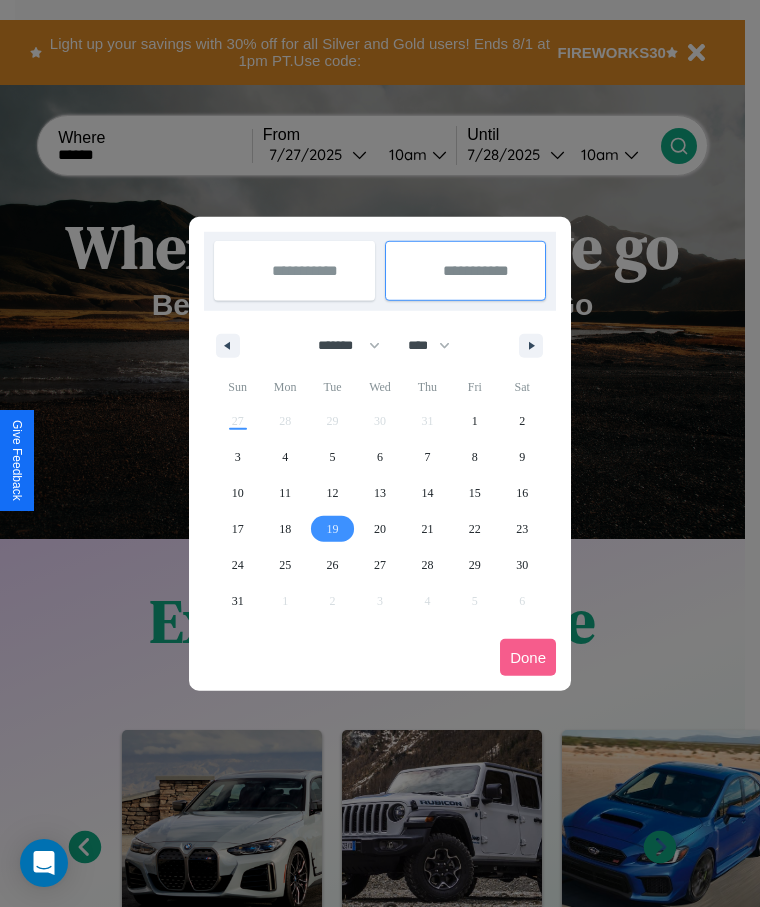 click on "19" at bounding box center [333, 529] 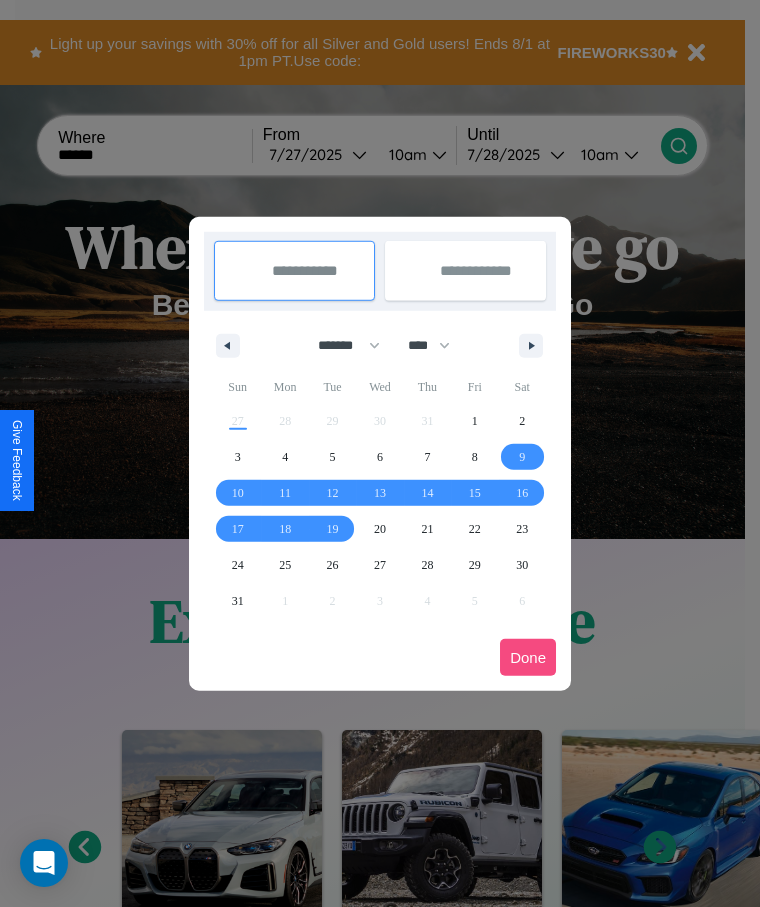 click on "Done" at bounding box center [528, 657] 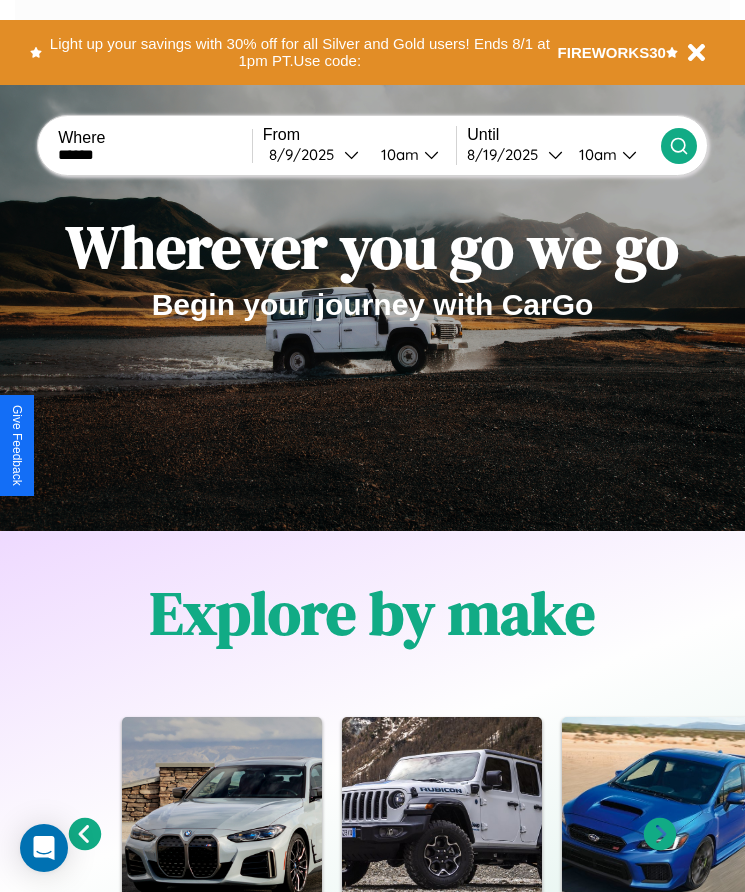click 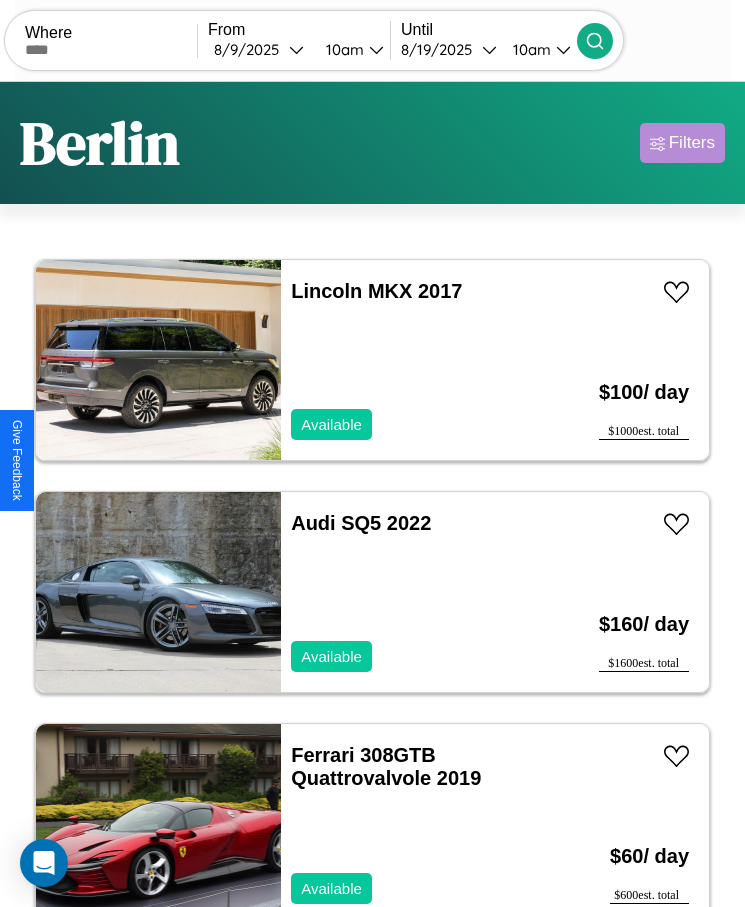 click on "Filters" at bounding box center [692, 143] 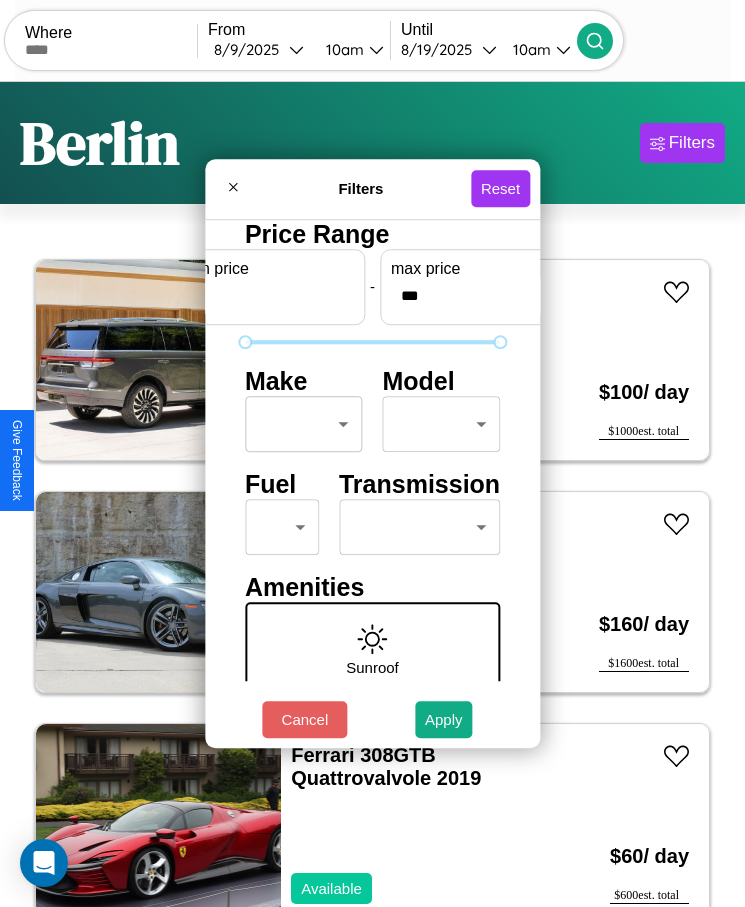 click on "CarGo Where From [DATE] [TIME] Until [DATE] [TIME] Become a Host Login Sign Up [CITY] Filters 27  cars in this area These cars can be picked up in this city. Lincoln   MKX   2017 Available $ 100  / day $ 1000  est. total Audi   SQ5   2022 Available $ 160  / day $ 1600  est. total Ferrari   308GTB Quattrovalvole   2019 Available $ 60  / day $ 600  est. total Ferrari   812 GTS   2022 Unavailable $ 100  / day $ 1000  est. total Volkswagen   Jetta GLI   2021 Available $ 80  / day $ 800  est. total Chrysler   Daytona   2022 Available $ 90  / day $ 900  est. total Ford   Bronco II   2022 Available $ 170  / day $ 1700  est. total Acura   RL   2021 Available $ 120  / day $ 1200  est. total Mercedes   ML-Class   2016 Unavailable $ 40  / day $ 400  est. total Mazda   RX-7   2021 Available $ 180  / day $ 1800  est. total Lexus   ES   2022 Available $ 50  / day $ 500  est. total Lexus   RC   2023 Available $ 50  / day $ 500  est. total Audi   A6   2019 Available $ 70  / day $ 700  est. total Honda   VFR800F   $" at bounding box center (372, 478) 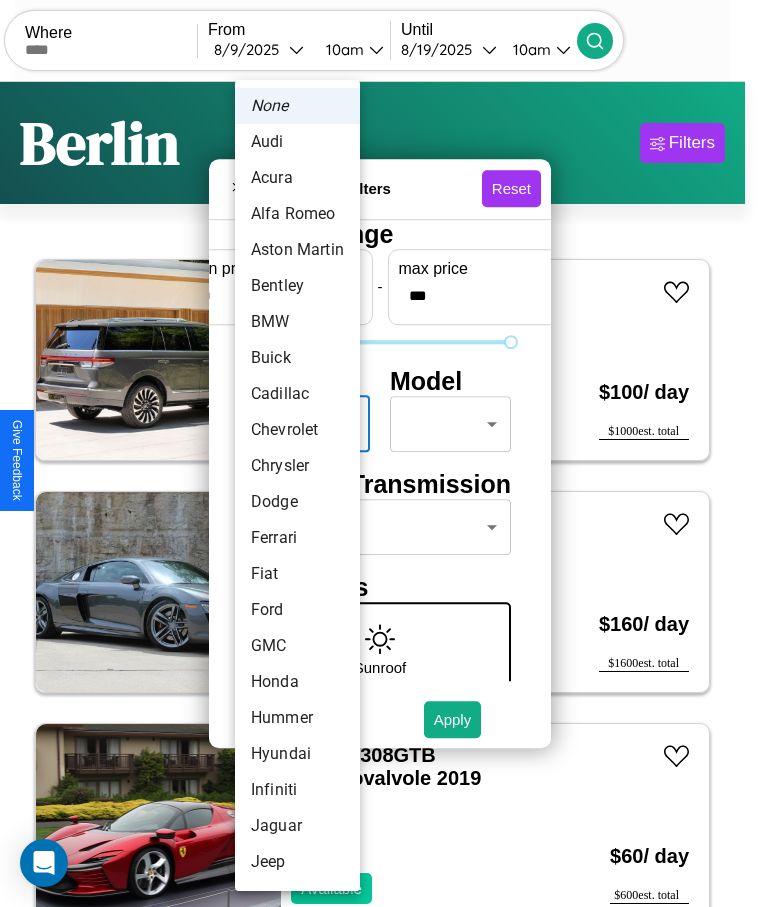 click on "Aston Martin" at bounding box center [297, 250] 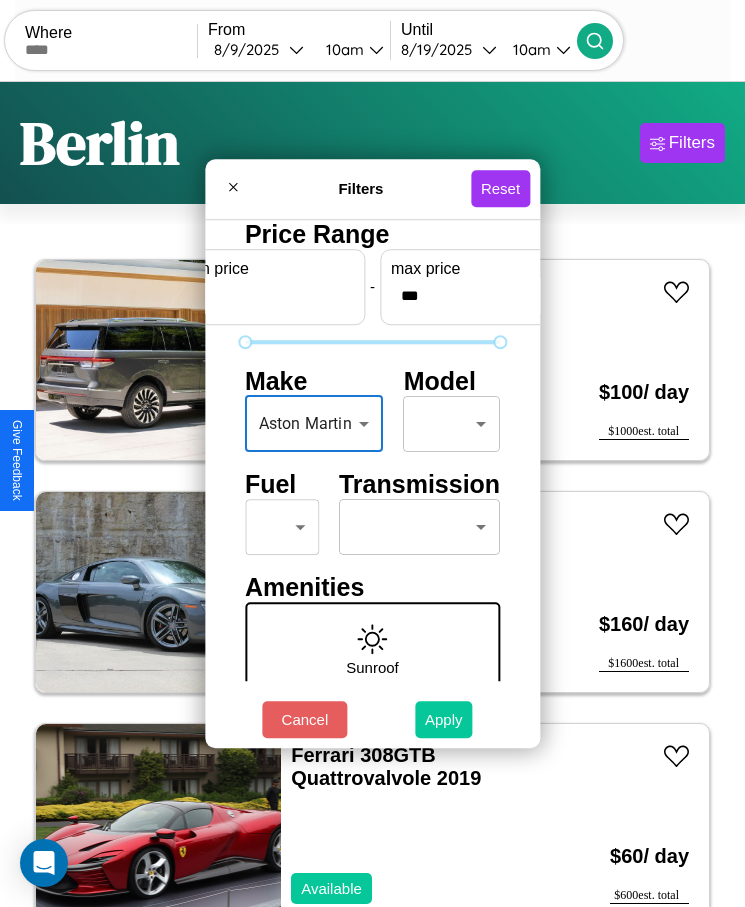 click on "Apply" at bounding box center (444, 719) 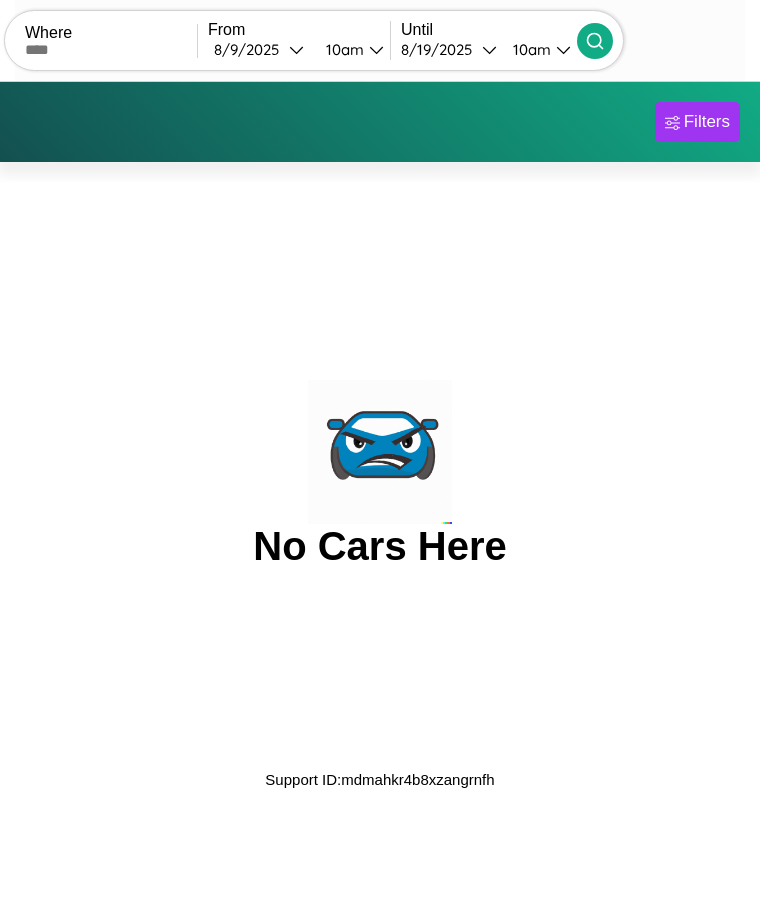 scroll, scrollTop: 0, scrollLeft: 0, axis: both 